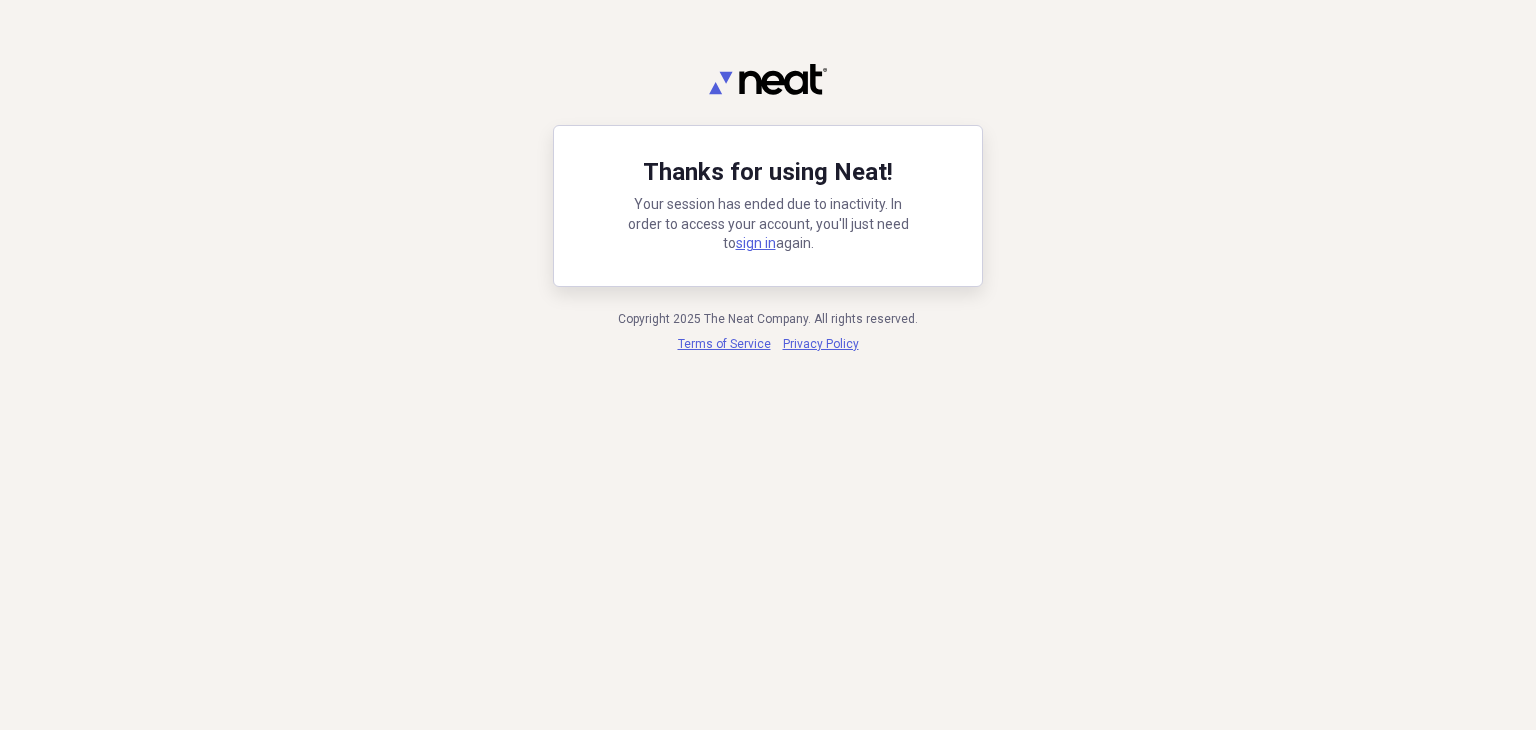 scroll, scrollTop: 0, scrollLeft: 0, axis: both 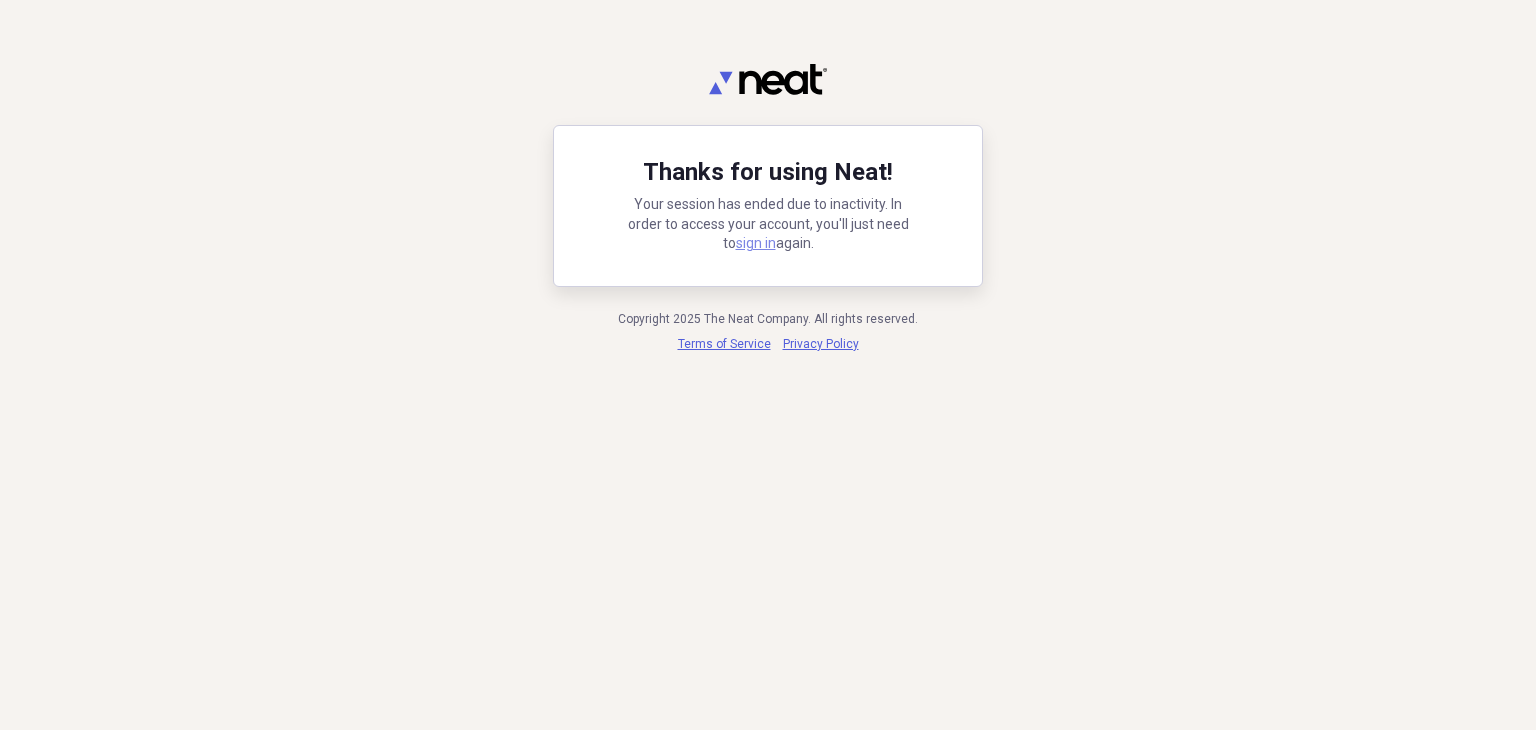click on "sign in" at bounding box center [756, 243] 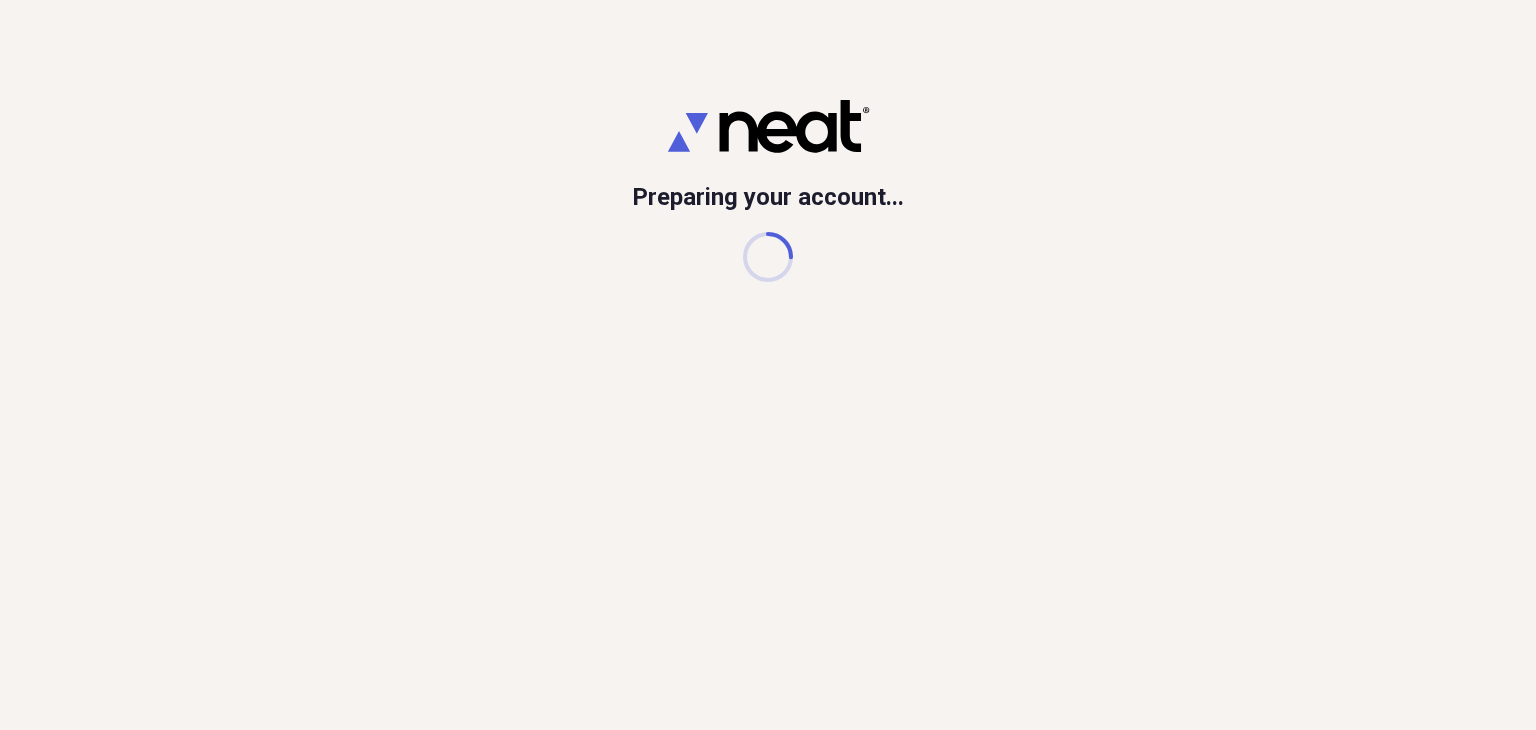 scroll, scrollTop: 0, scrollLeft: 0, axis: both 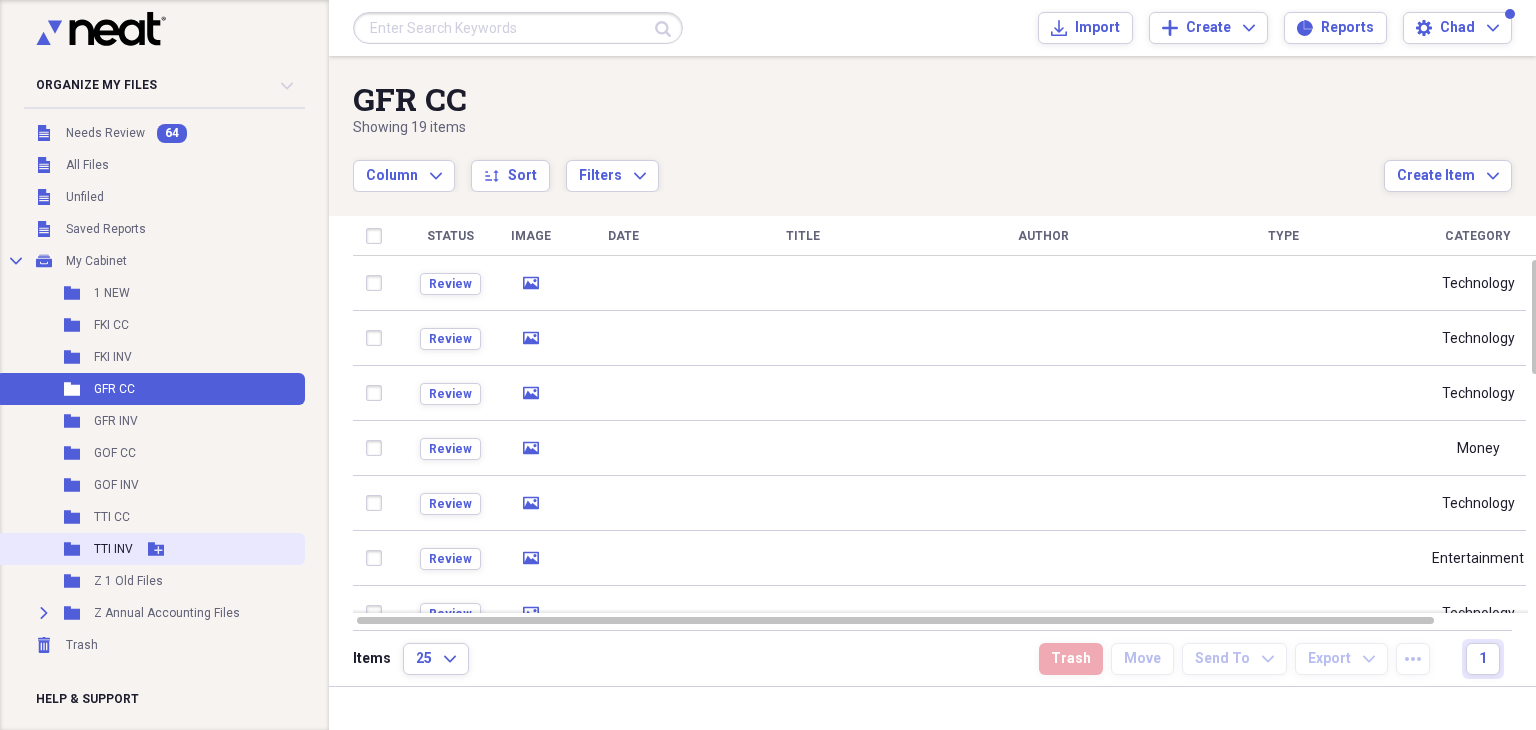 click on "Folder TTI INV Add Folder" at bounding box center (150, 549) 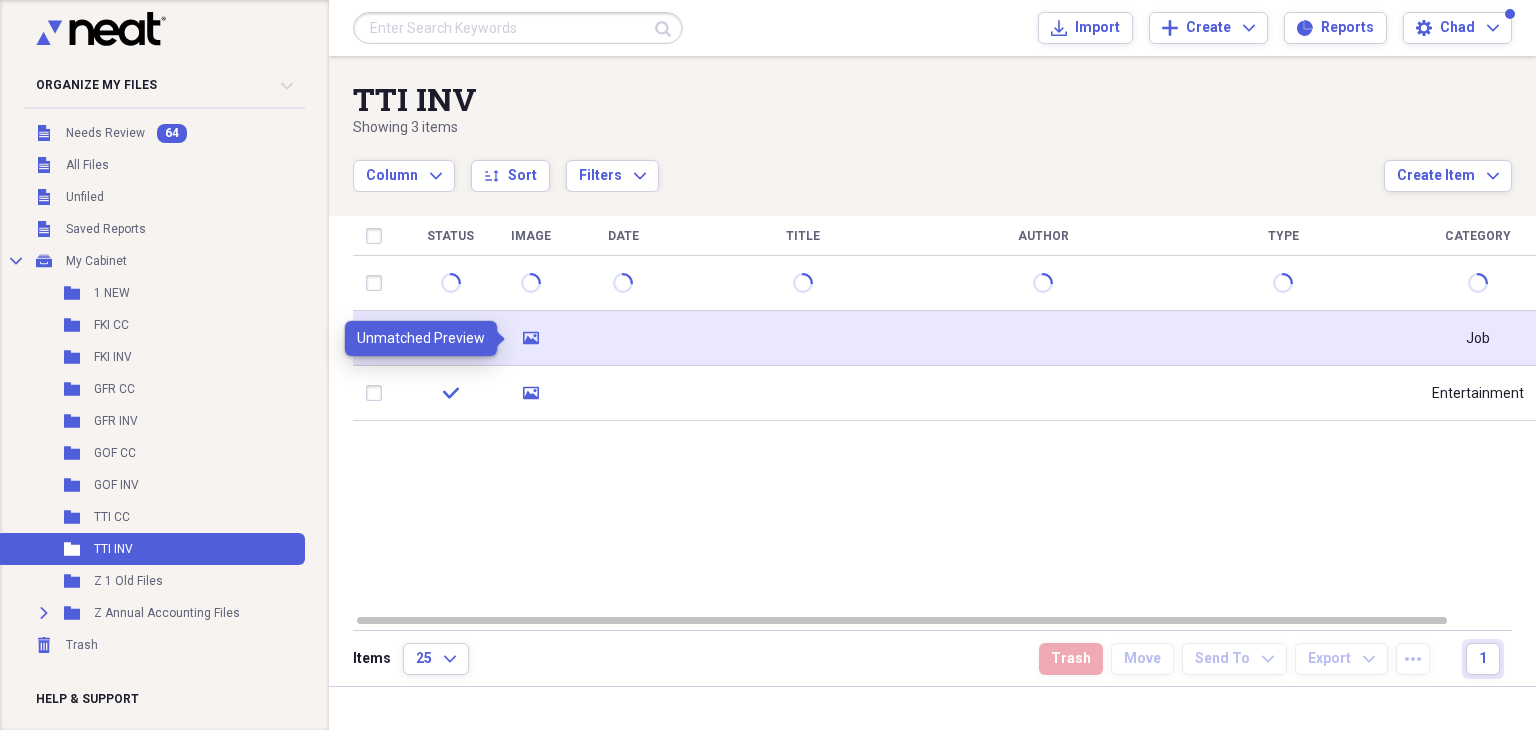 click 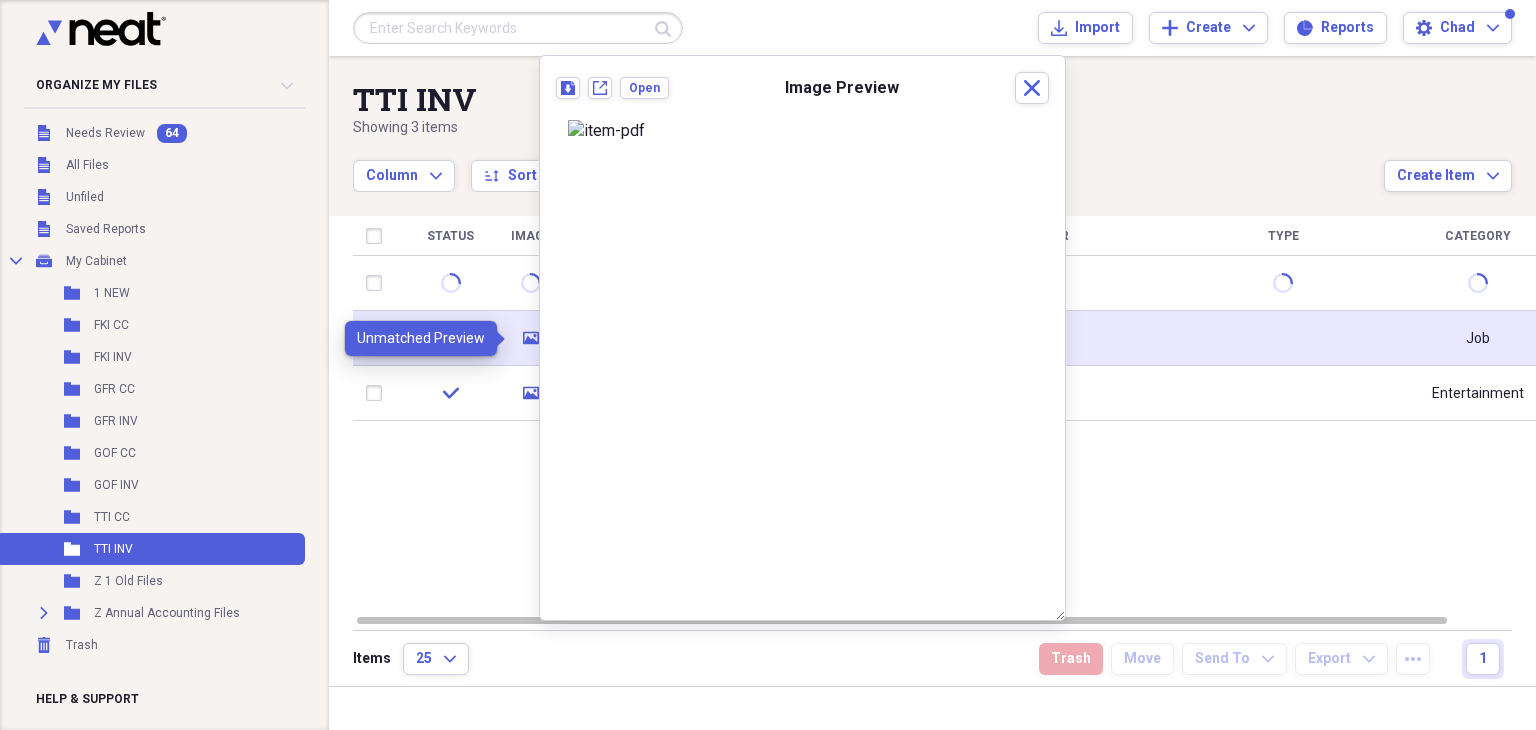 click 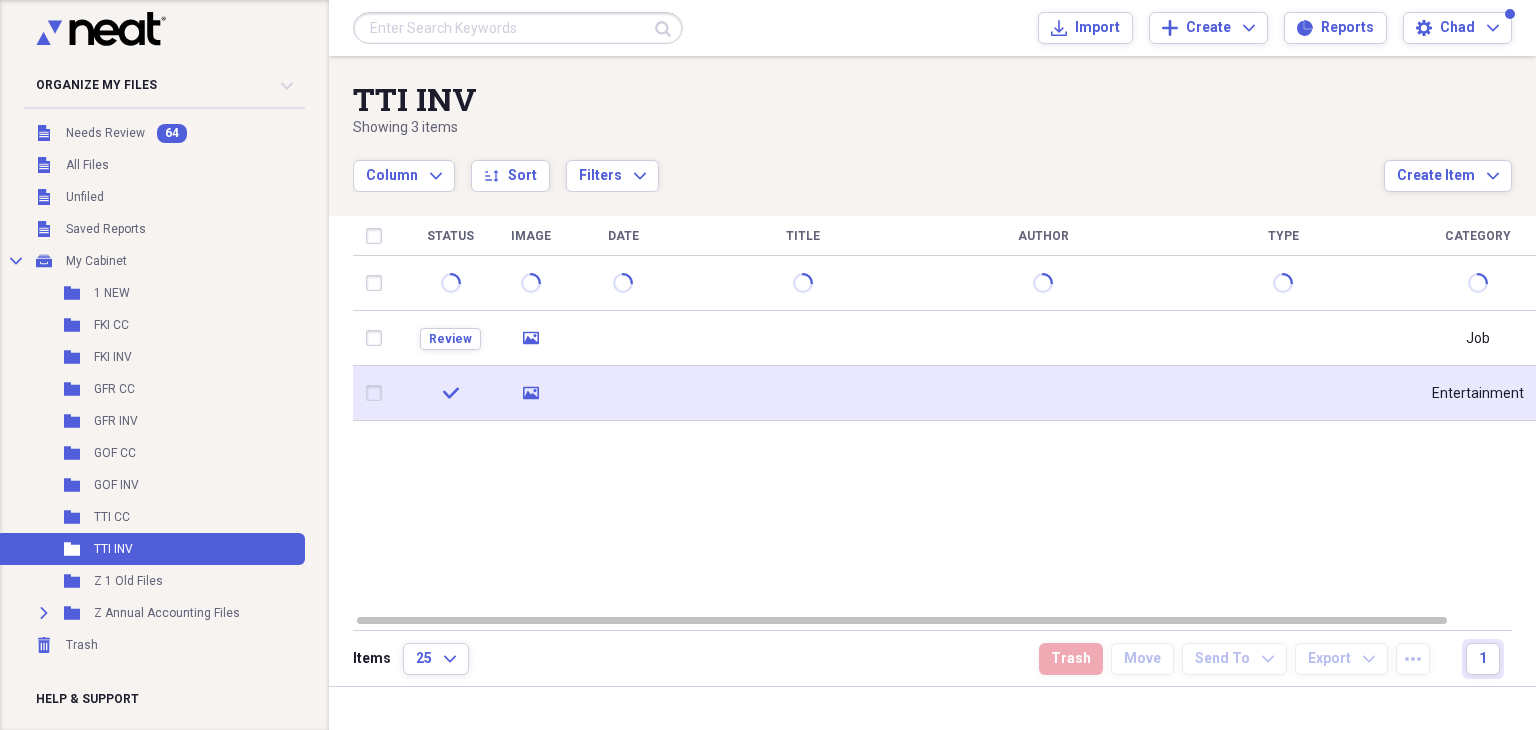 click 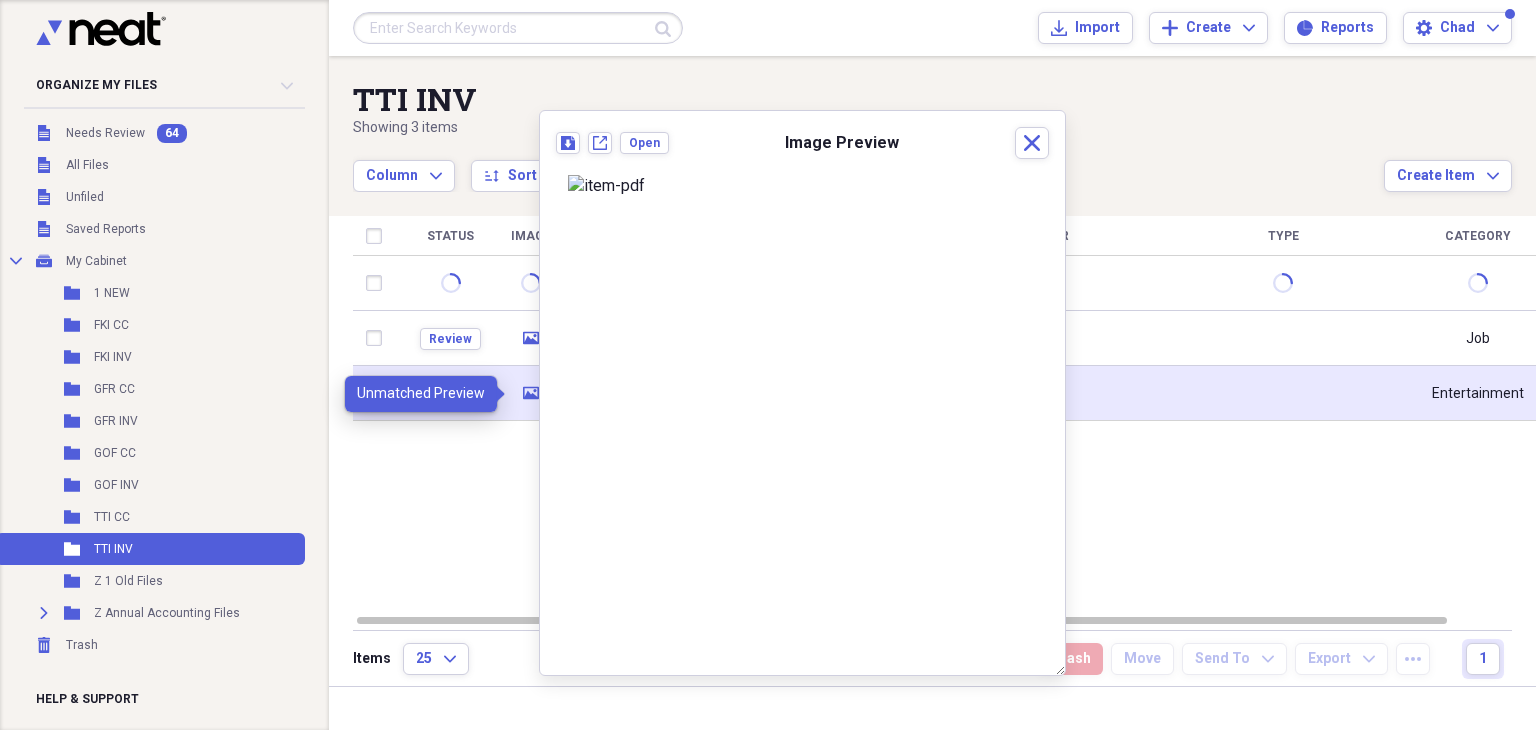 click 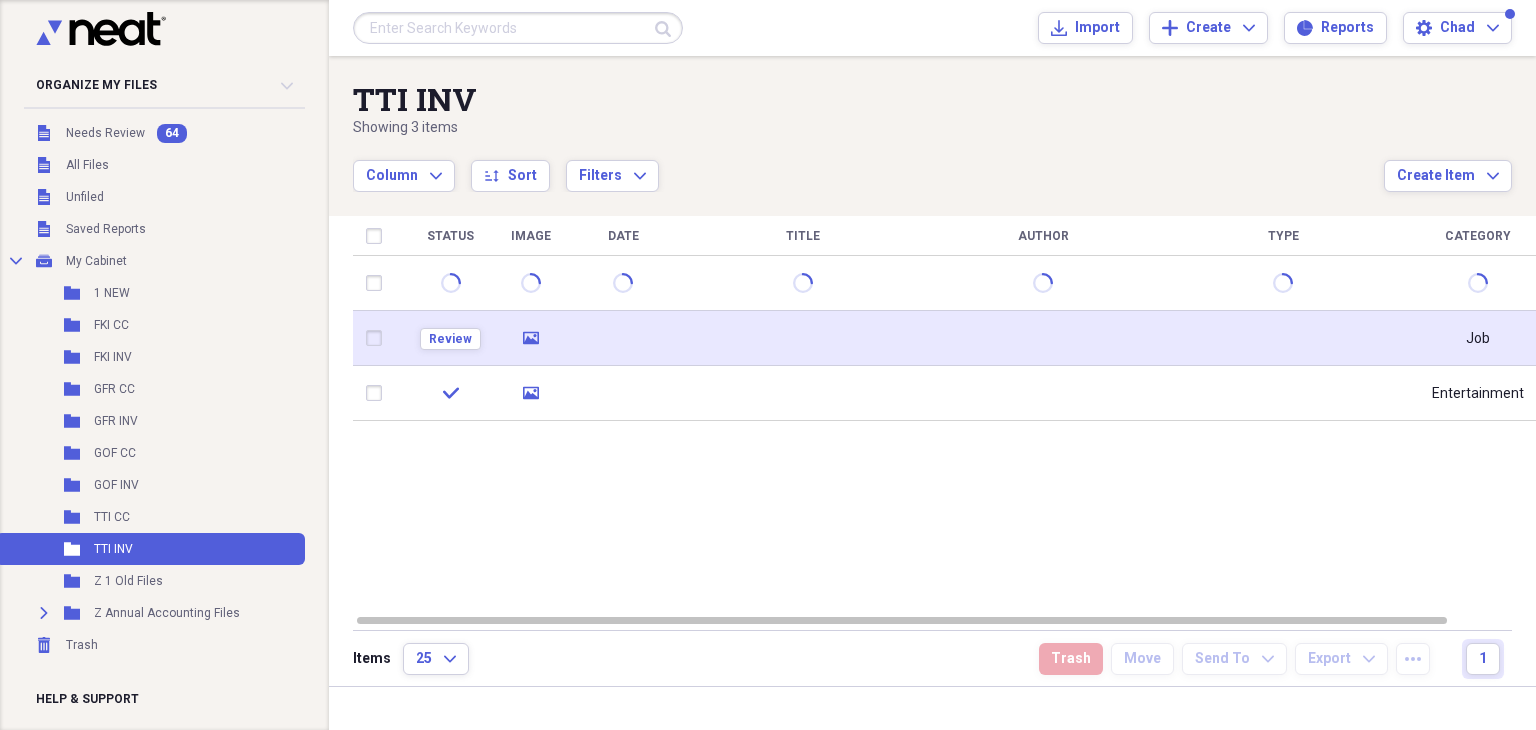 click at bounding box center (378, 338) 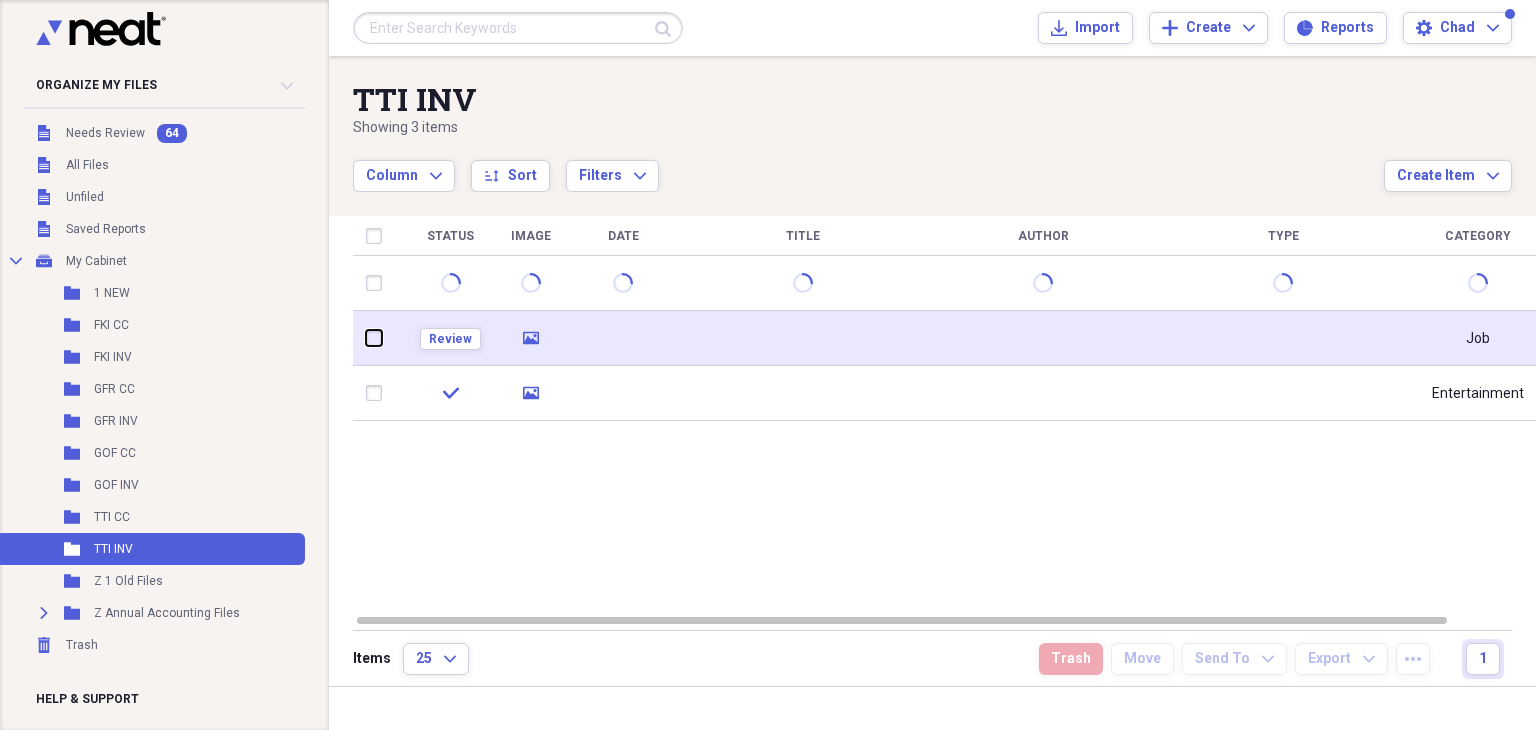 click at bounding box center [366, 338] 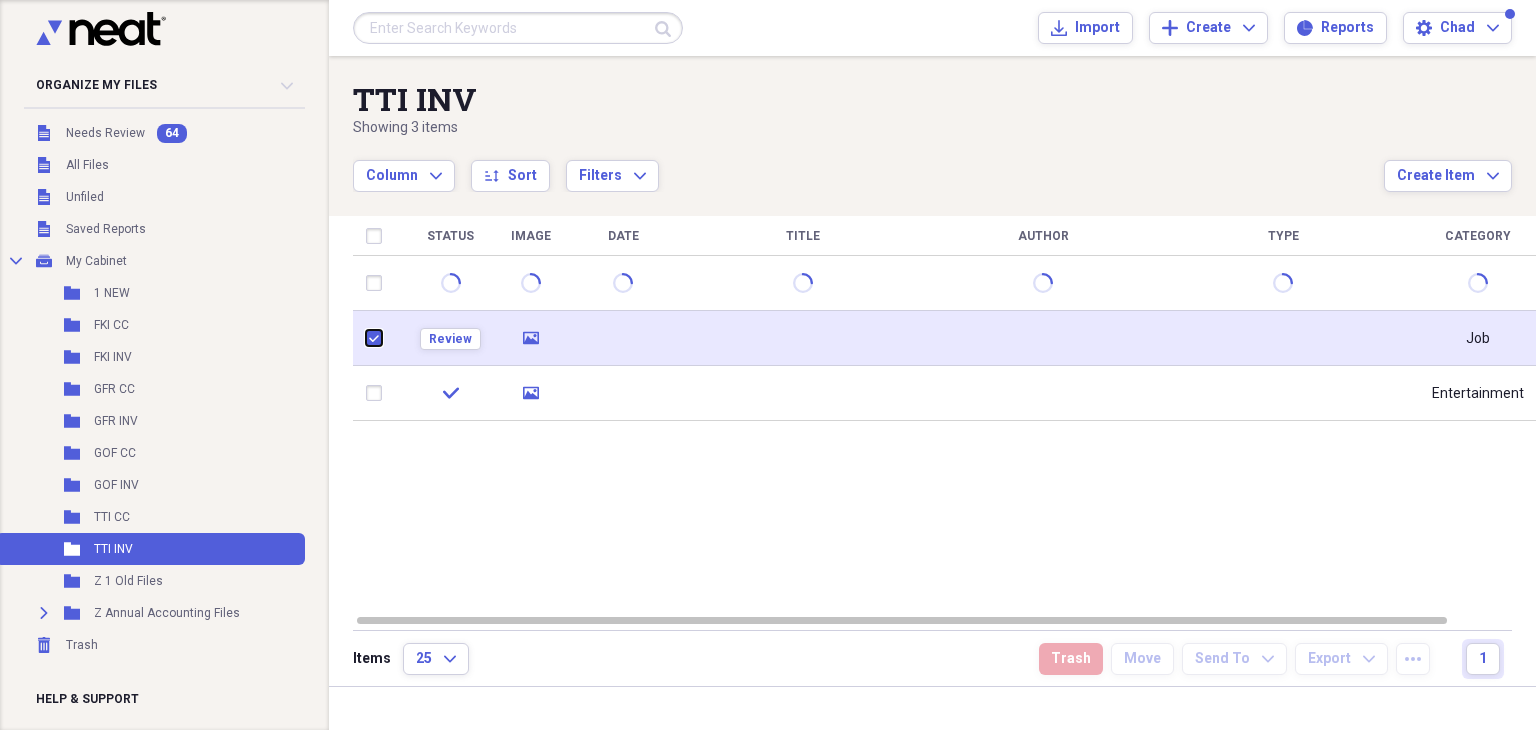 checkbox on "true" 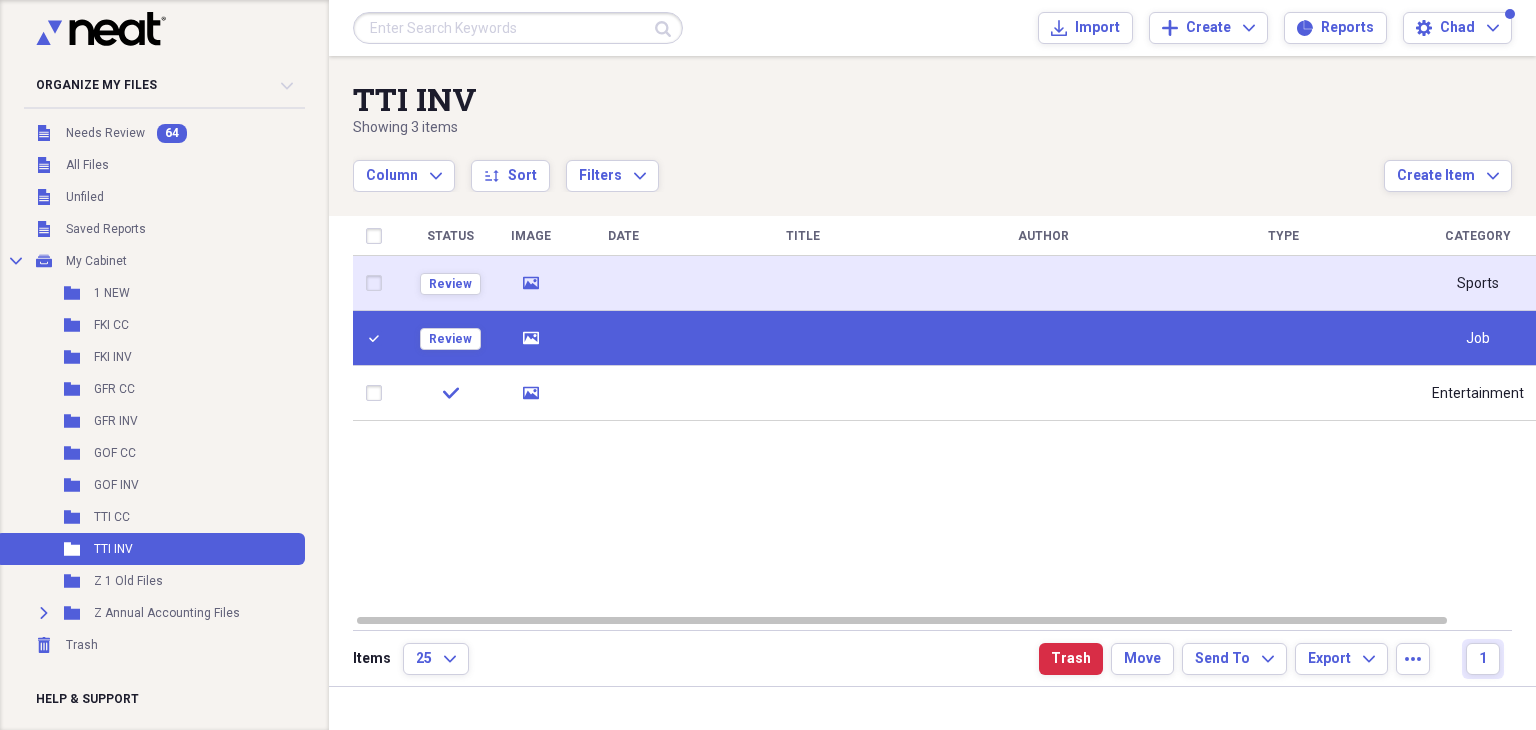 click on "media" 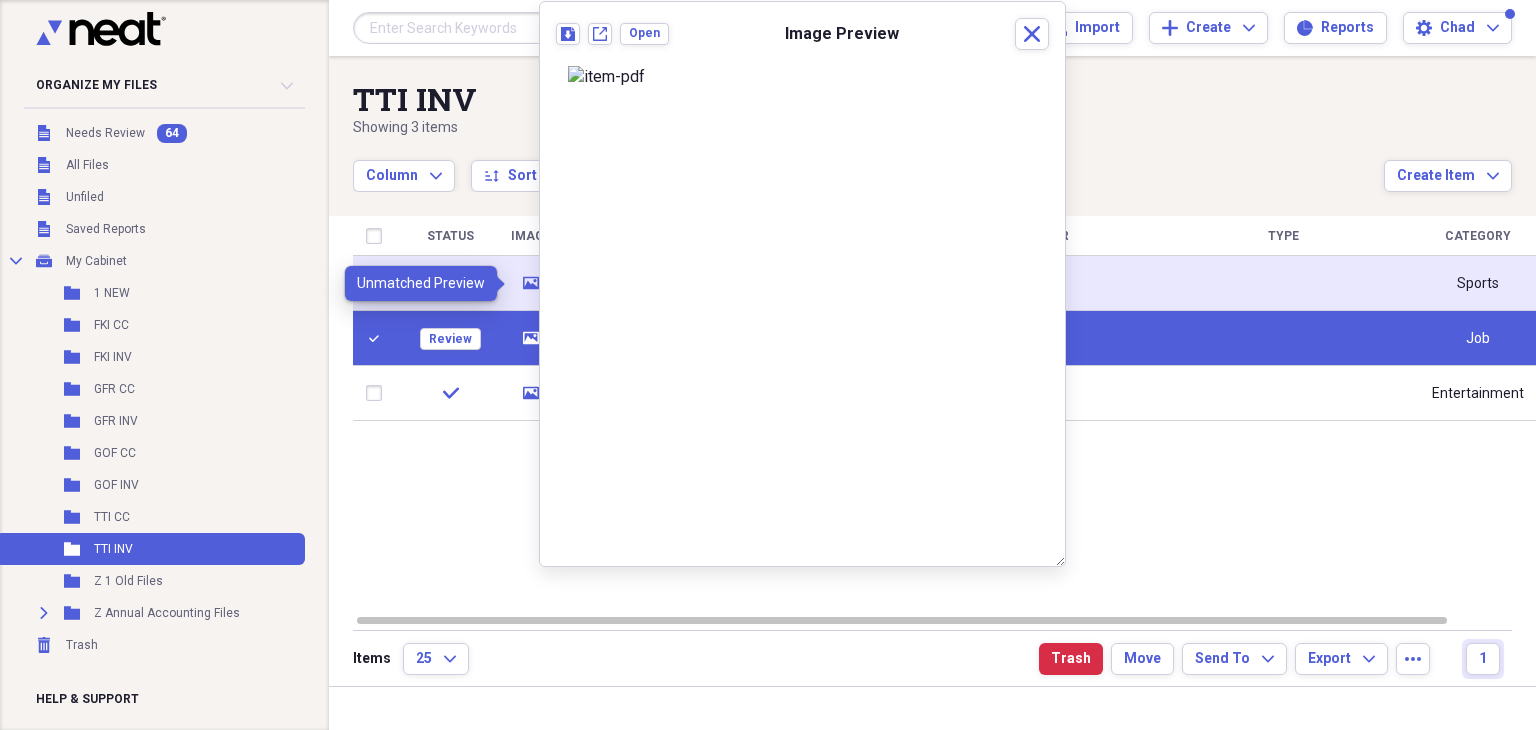 click on "media" 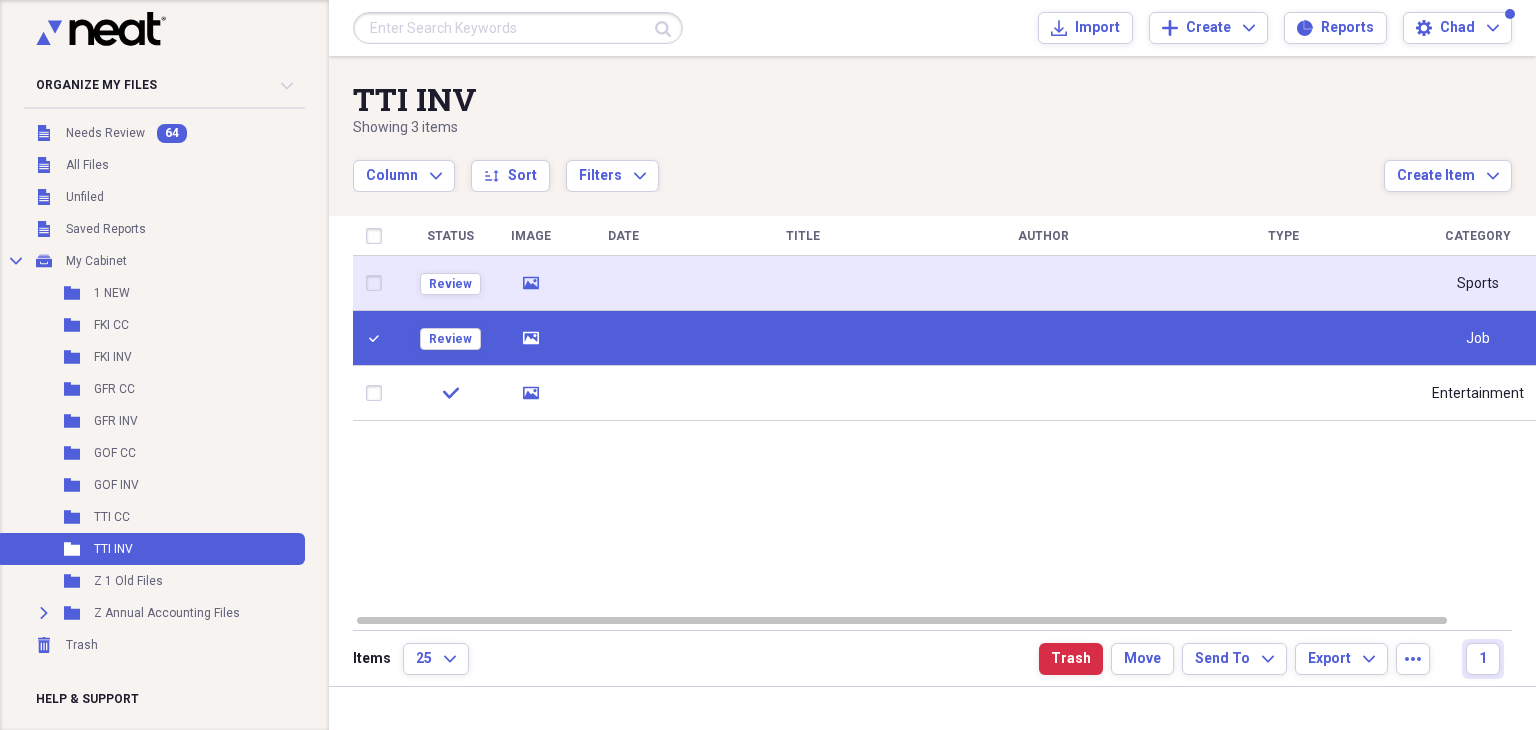 click at bounding box center [378, 283] 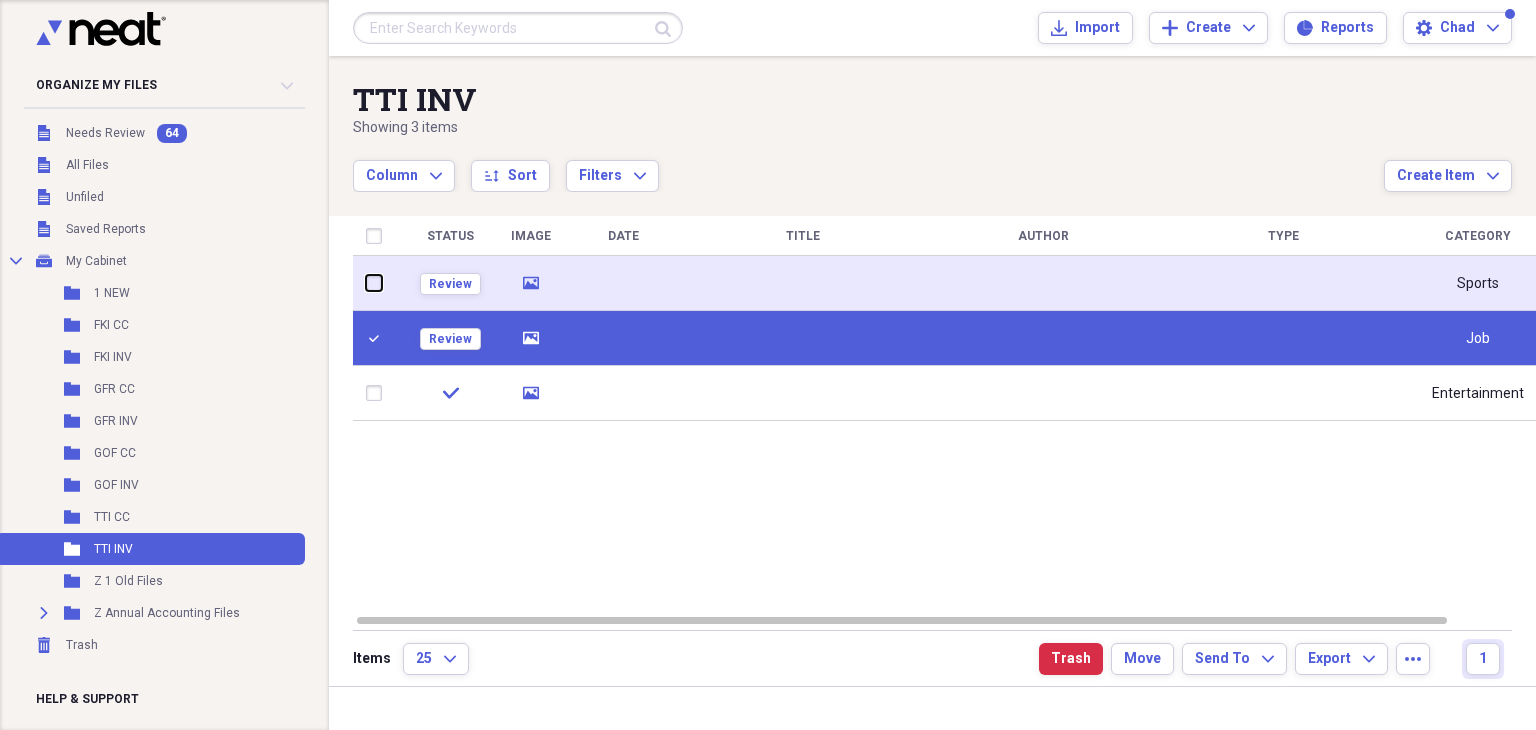 click at bounding box center [366, 283] 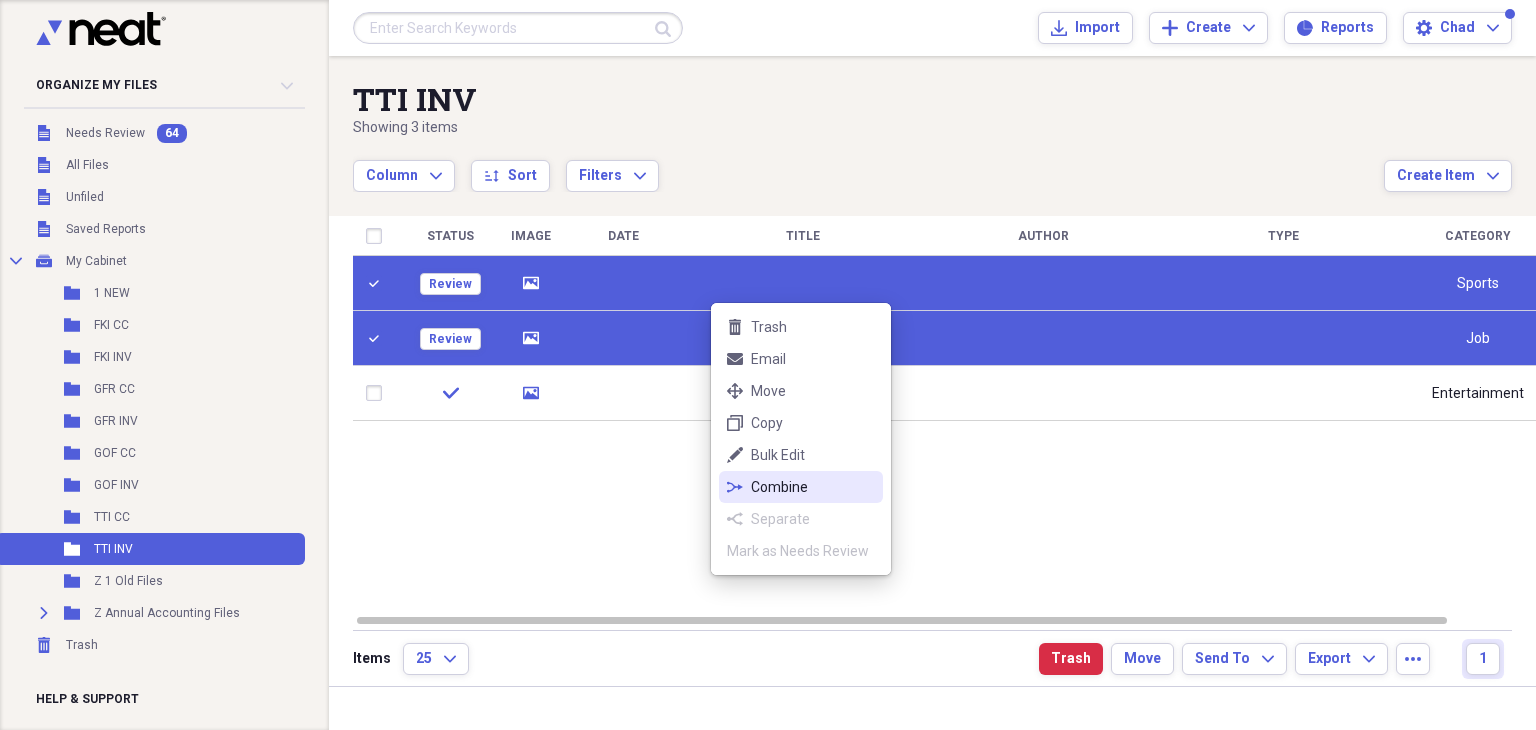 click on "Combine" at bounding box center (813, 487) 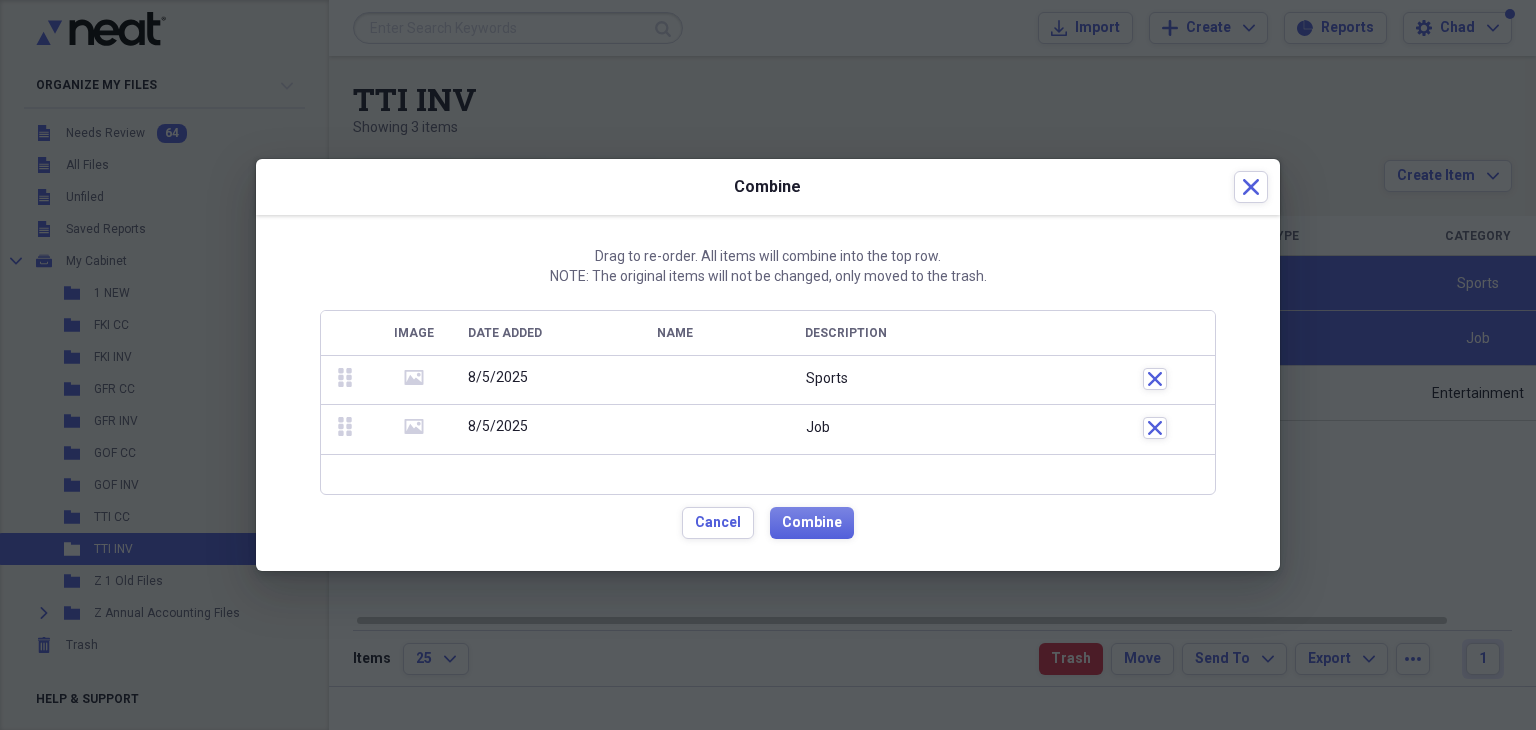 click 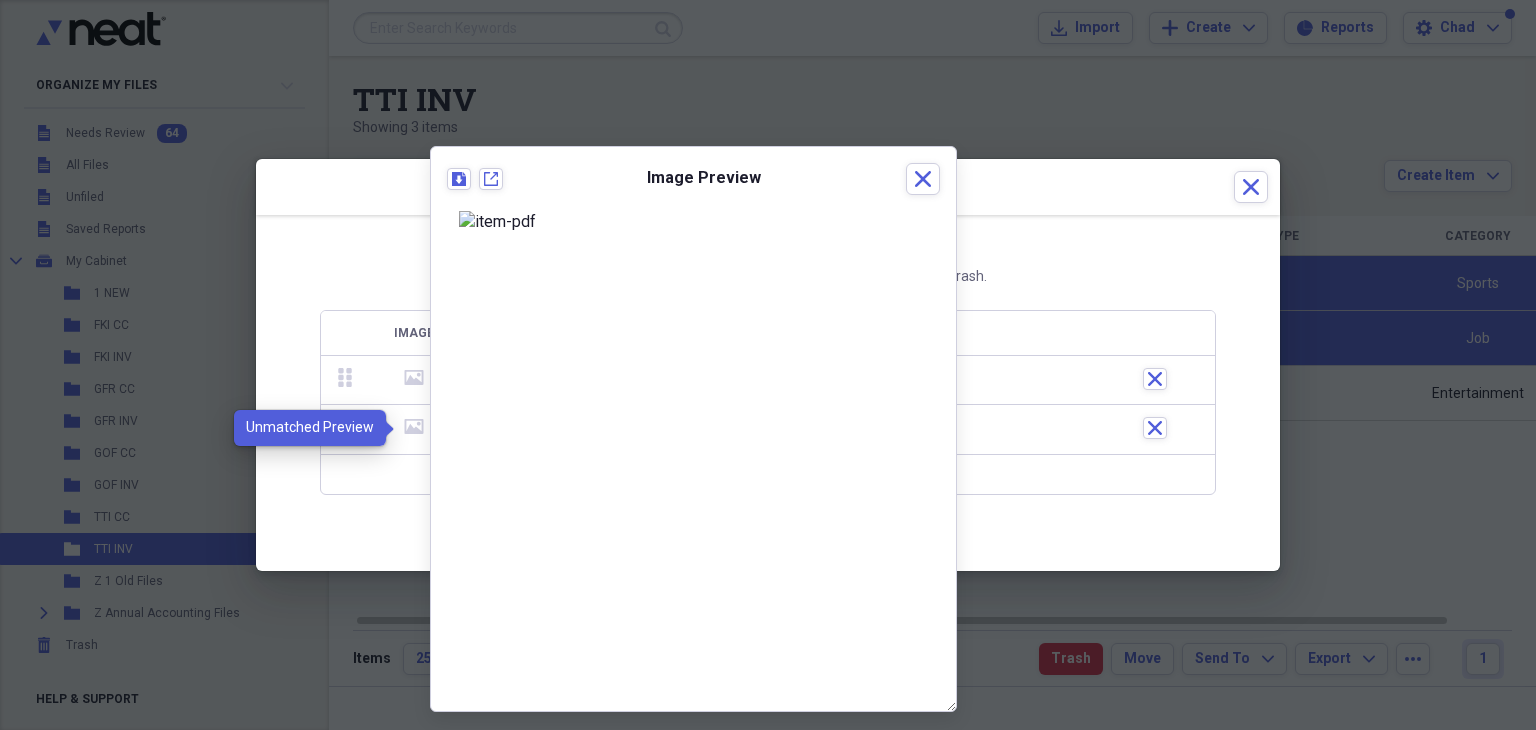 click 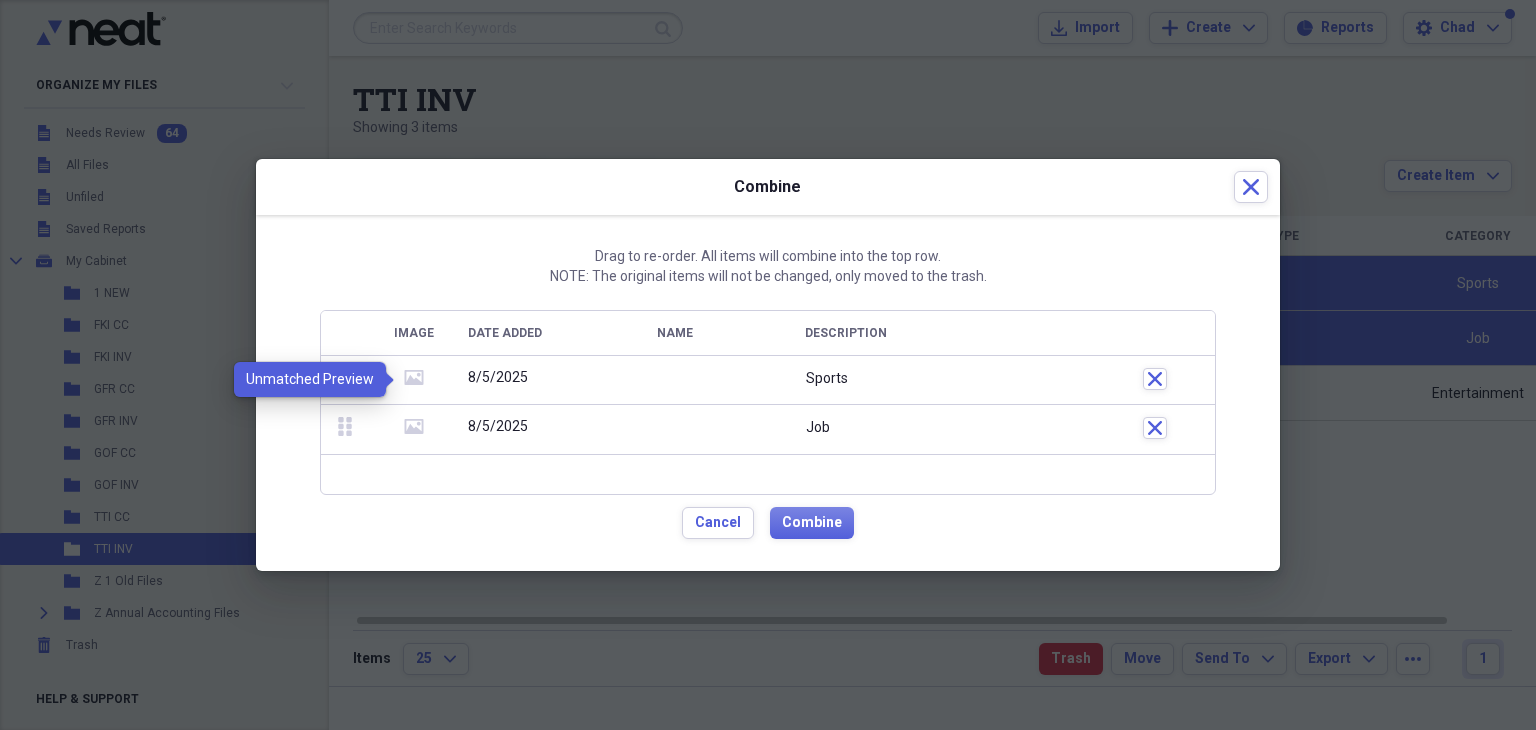 click on "media" 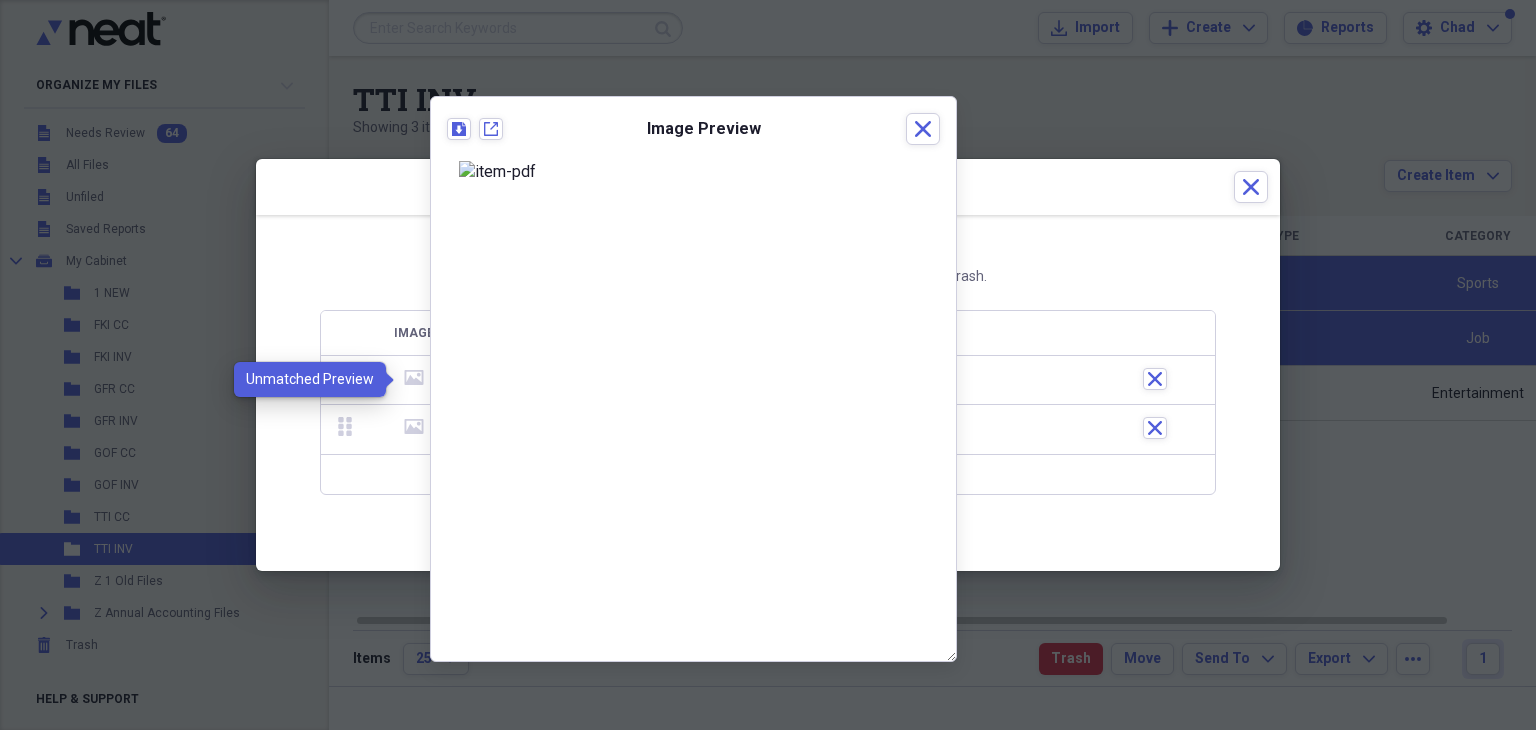 click on "media" 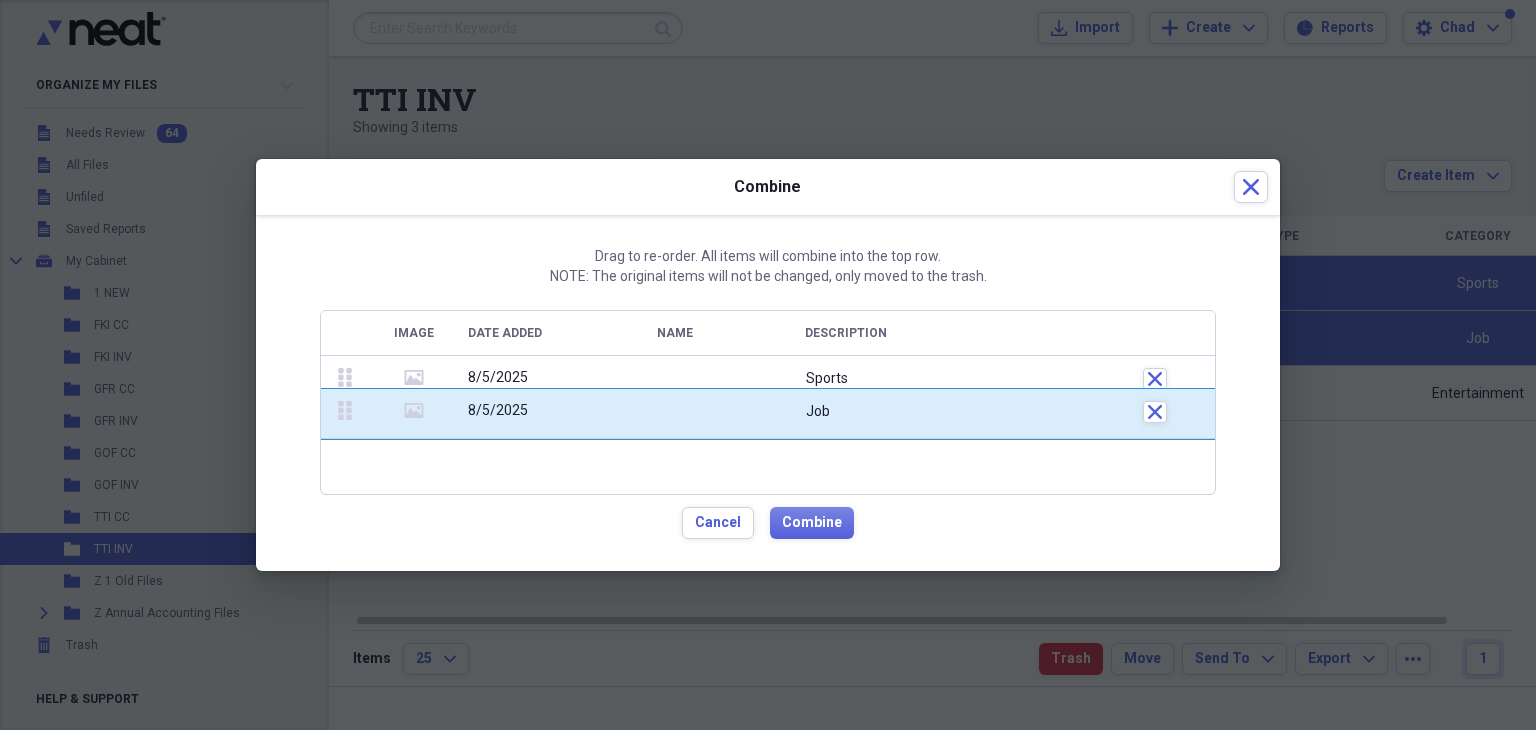drag, startPoint x: 338, startPoint y: 426, endPoint x: 339, endPoint y: 373, distance: 53.009434 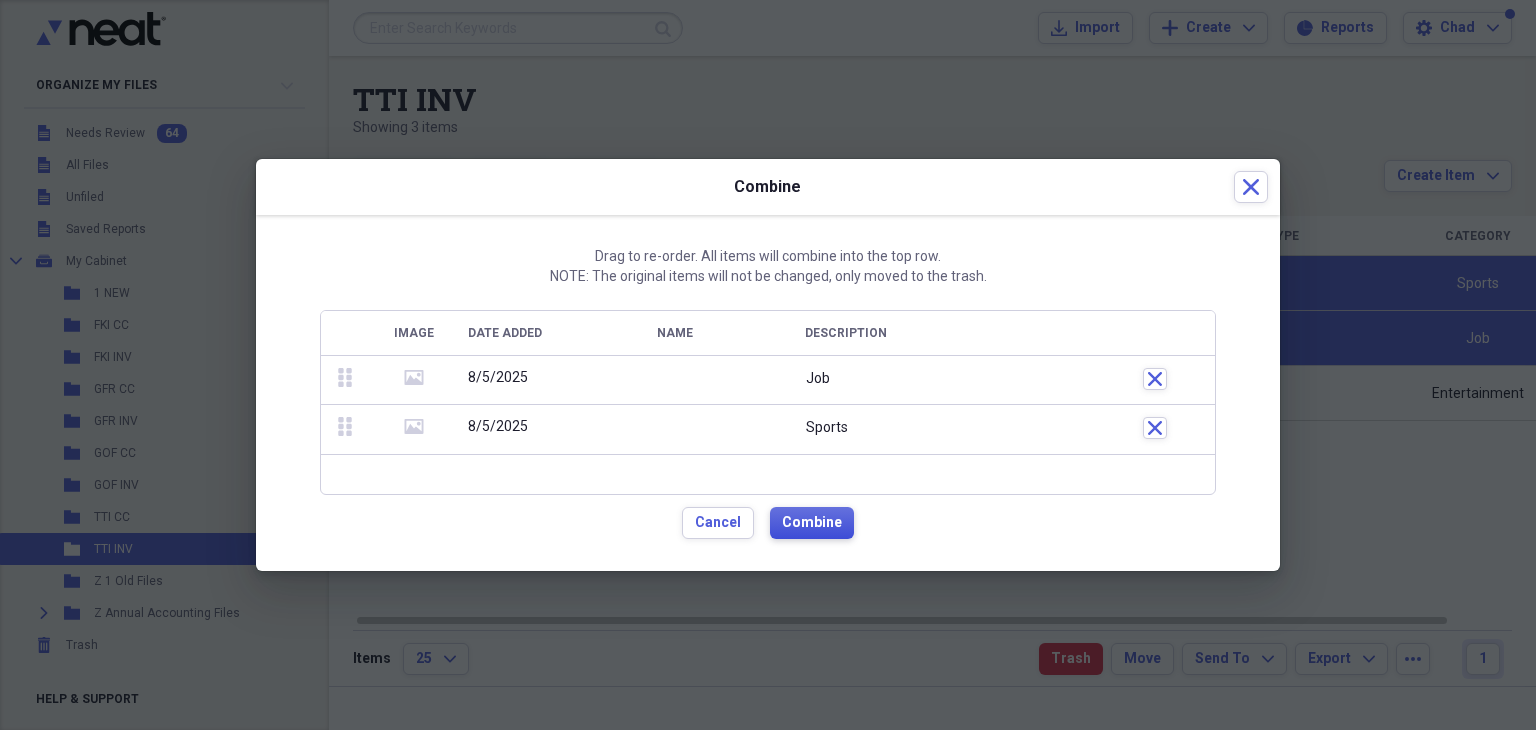 click on "Combine" at bounding box center (812, 523) 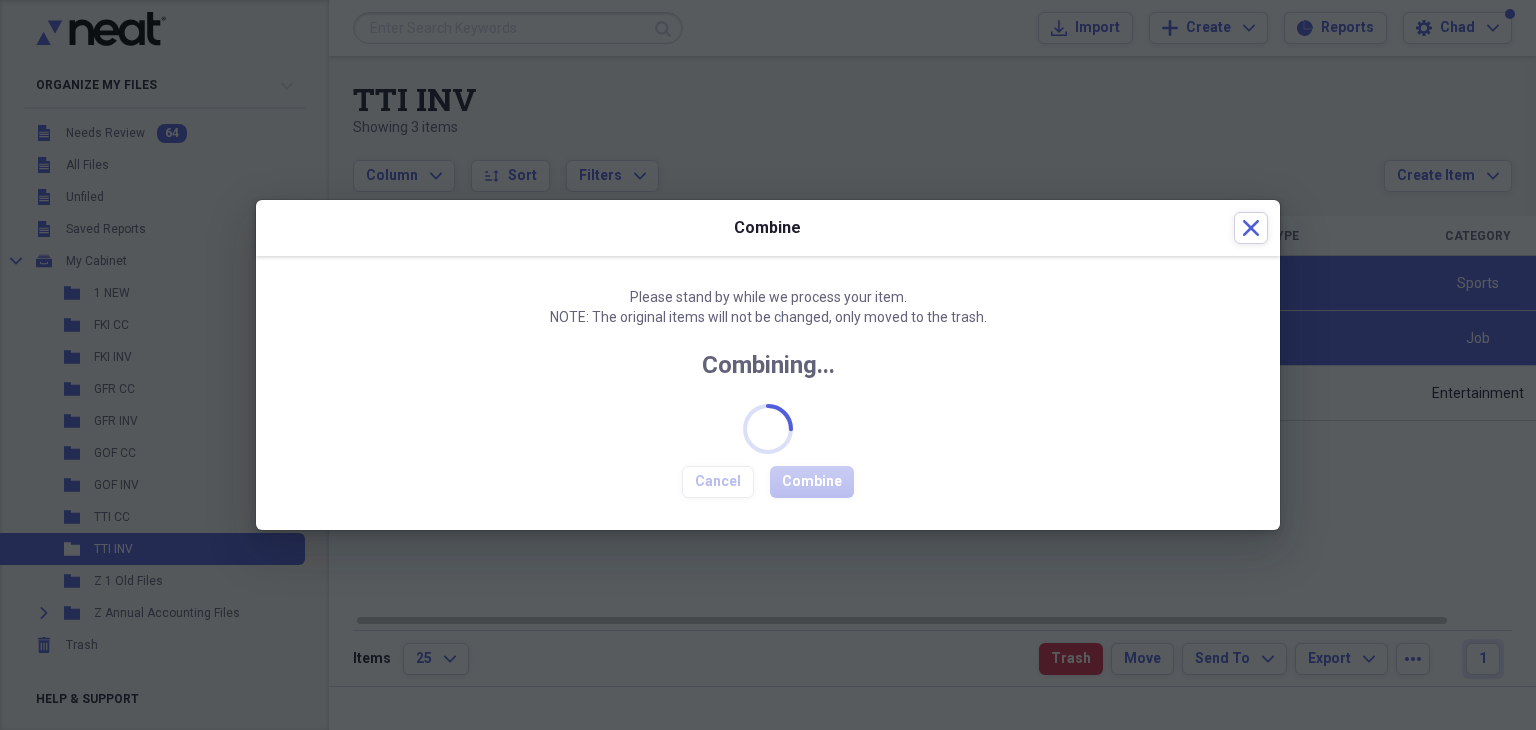 checkbox on "false" 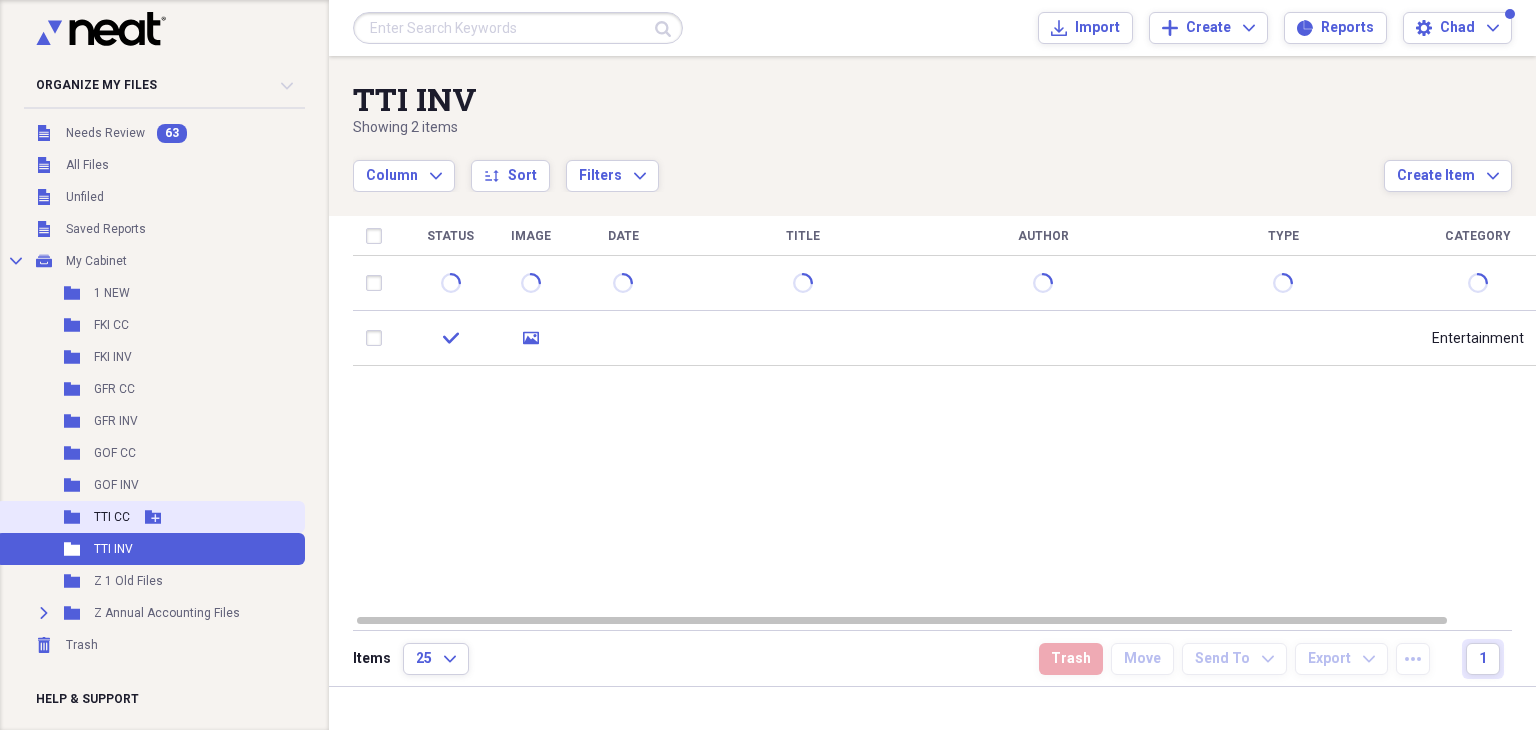 click on "TTI CC" at bounding box center (112, 517) 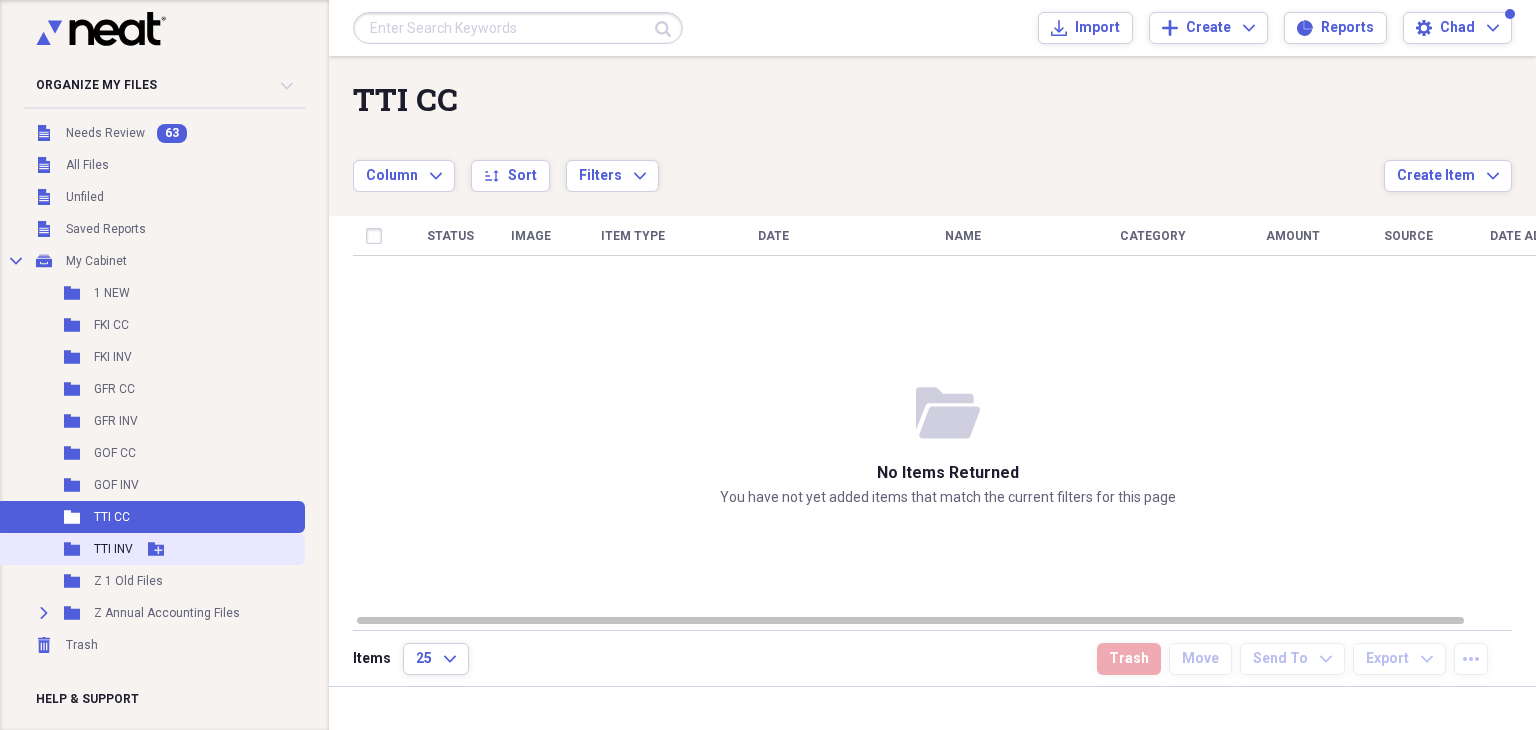 click on "TTI INV" at bounding box center [113, 549] 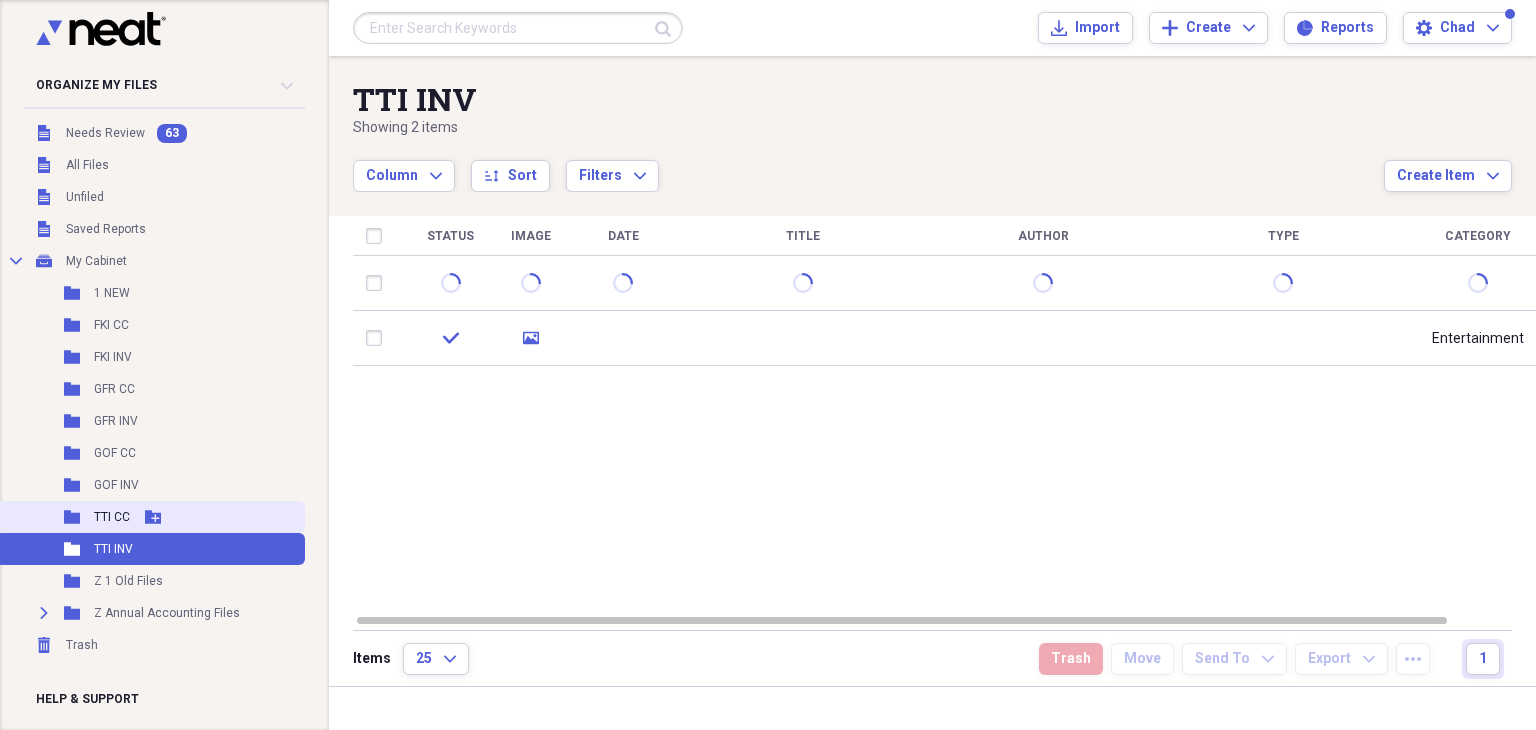 click on "TTI CC" at bounding box center (112, 517) 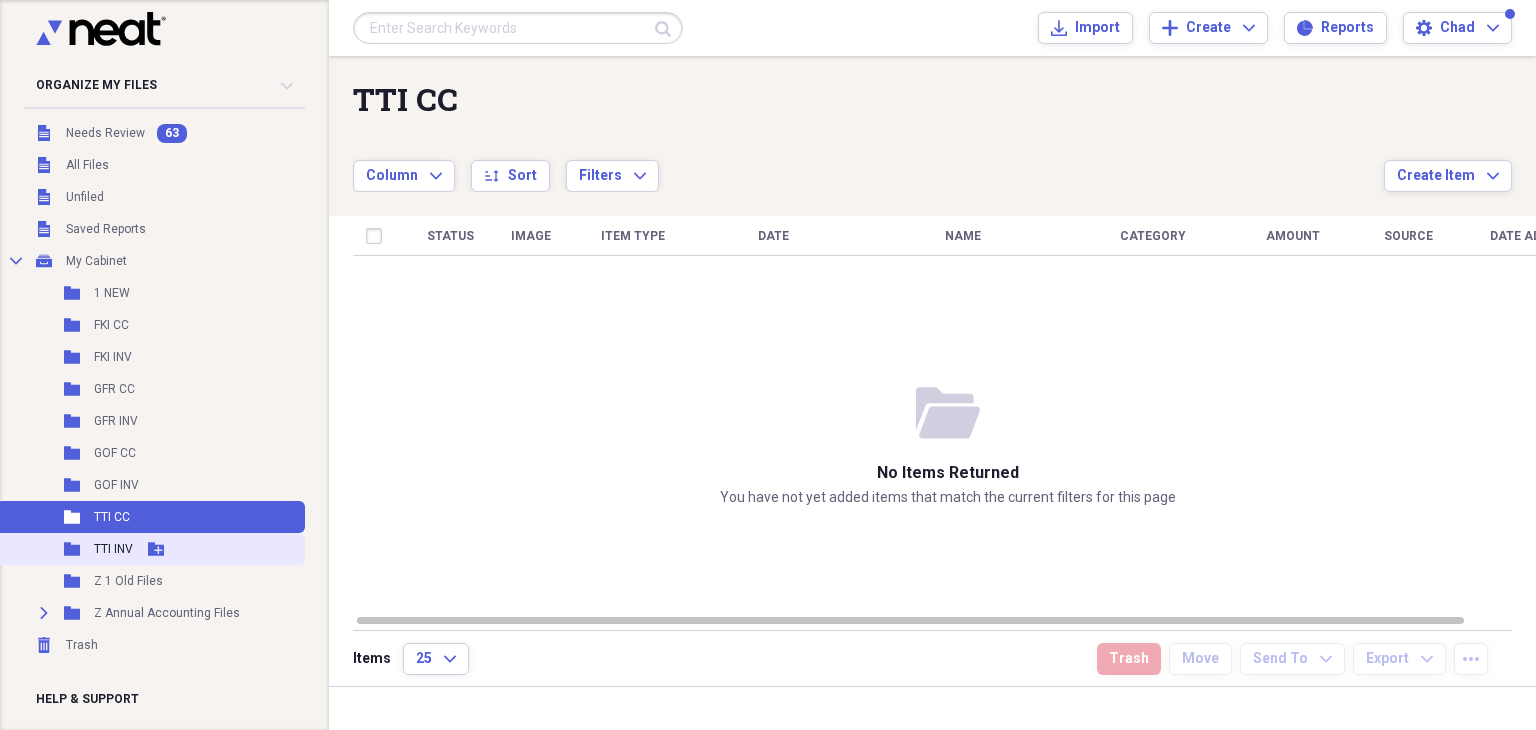 click on "TTI INV" at bounding box center [113, 549] 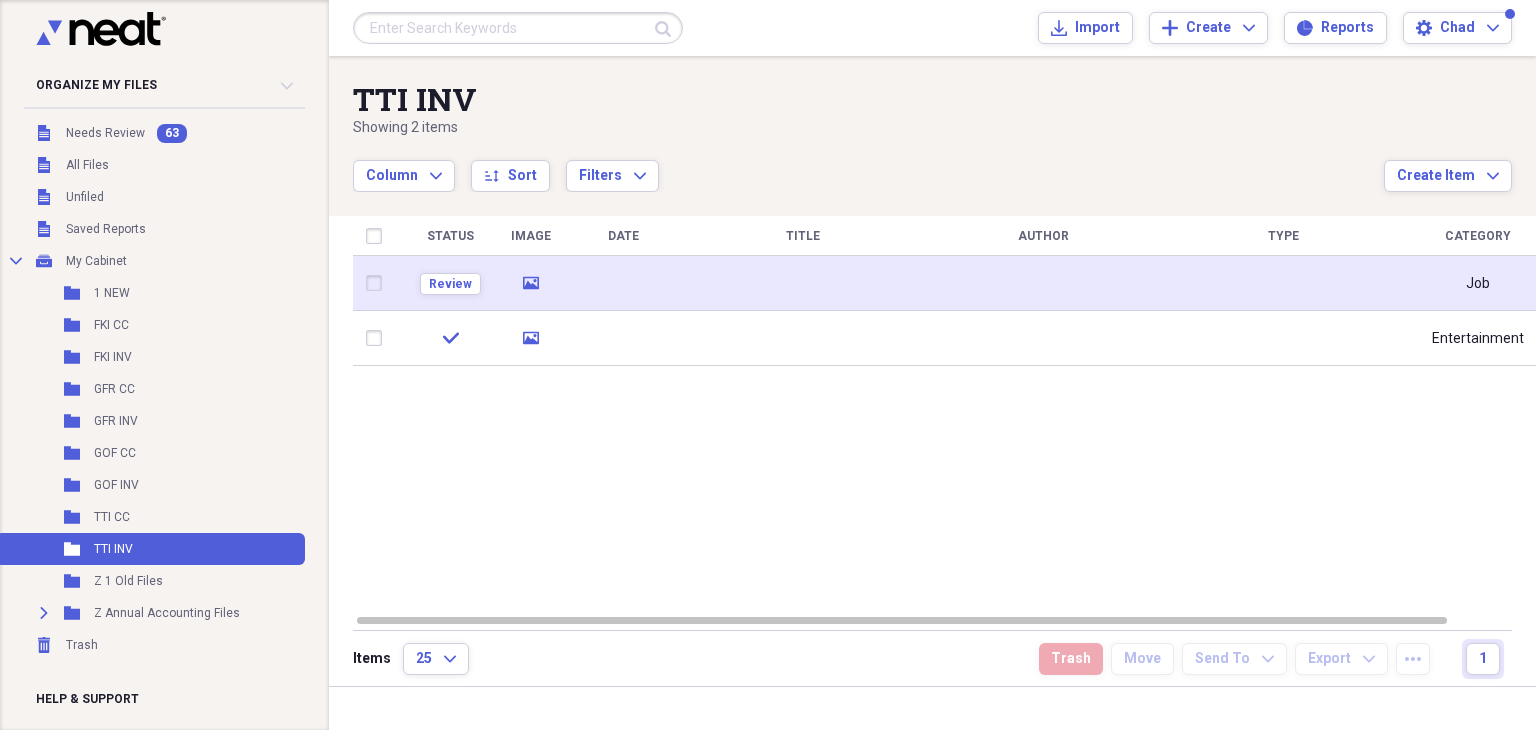 click at bounding box center (623, 283) 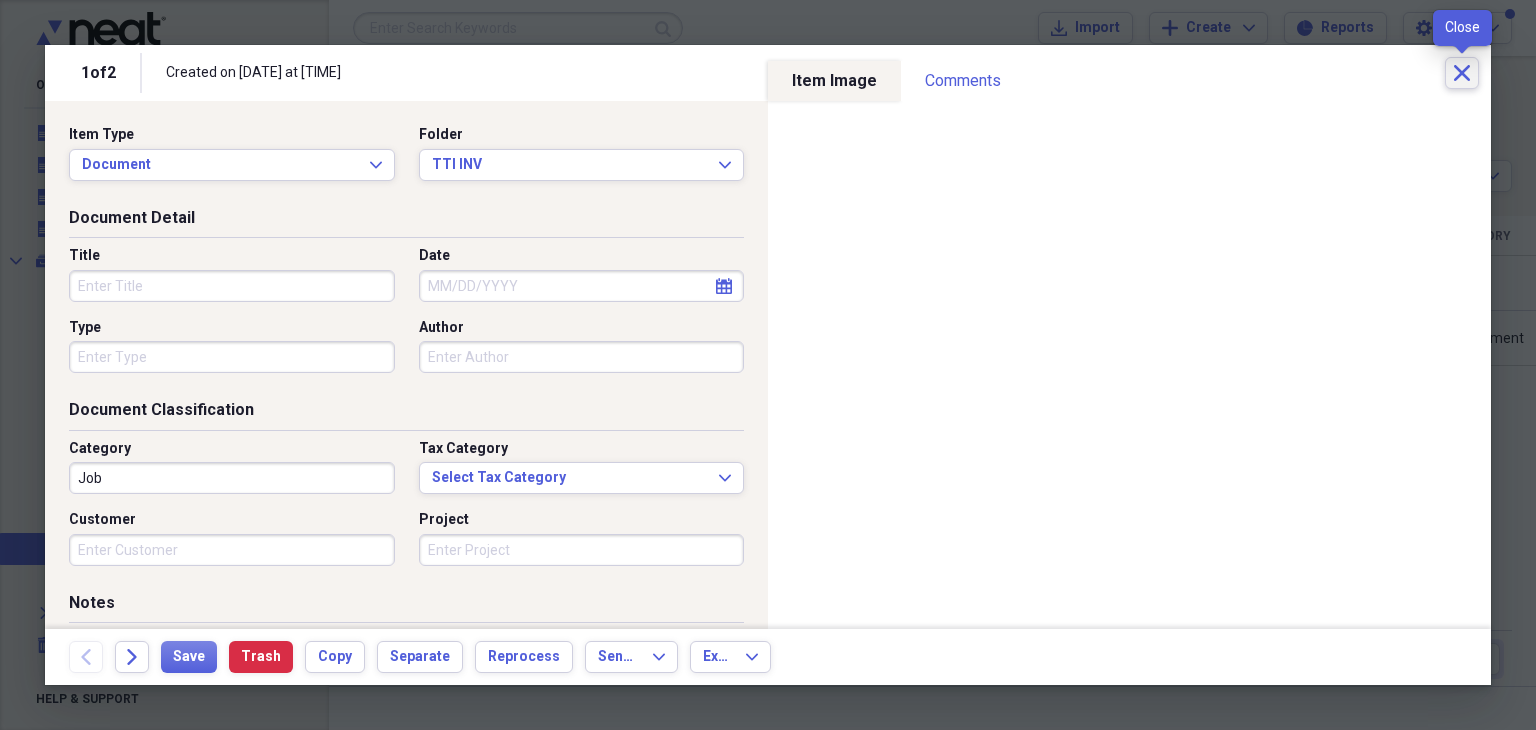 click on "Close" at bounding box center [1462, 73] 